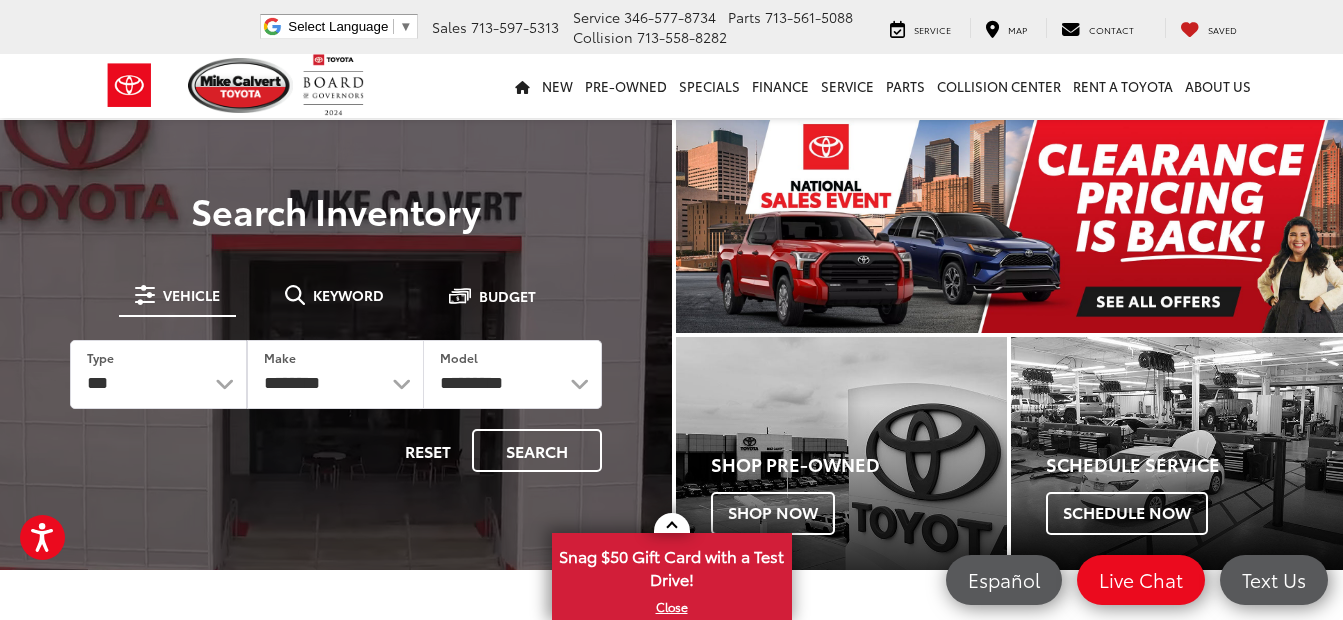 scroll, scrollTop: 0, scrollLeft: 0, axis: both 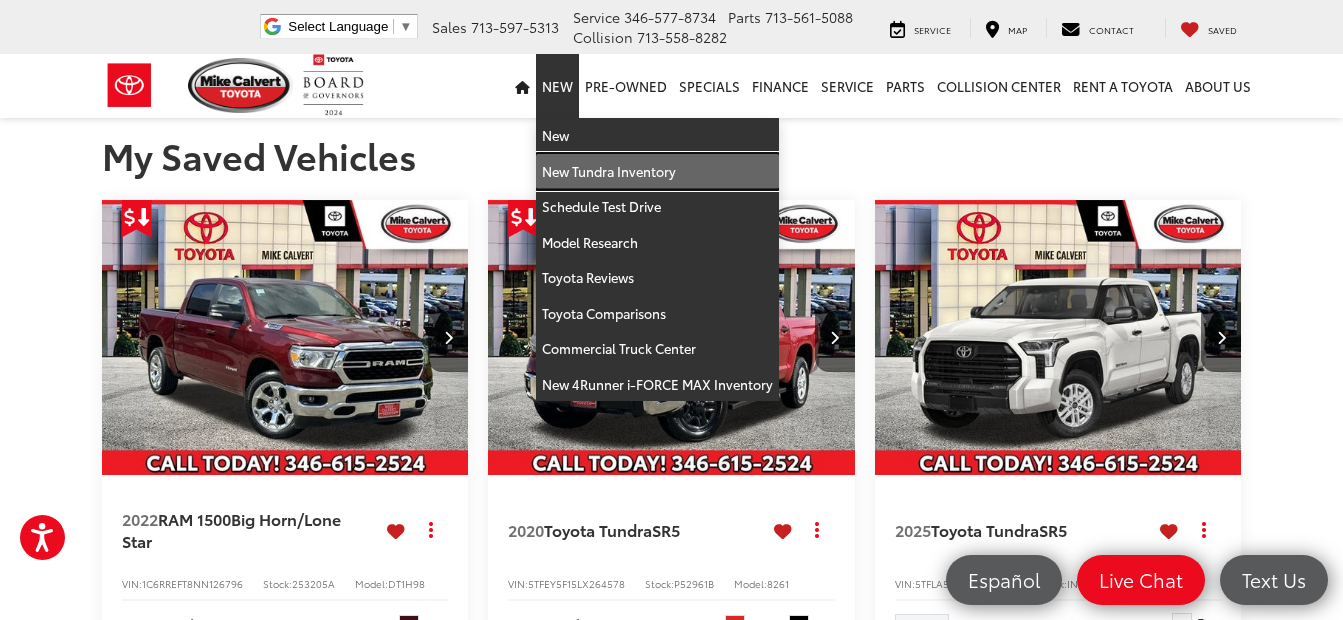 click on "New Tundra Inventory" at bounding box center (657, 172) 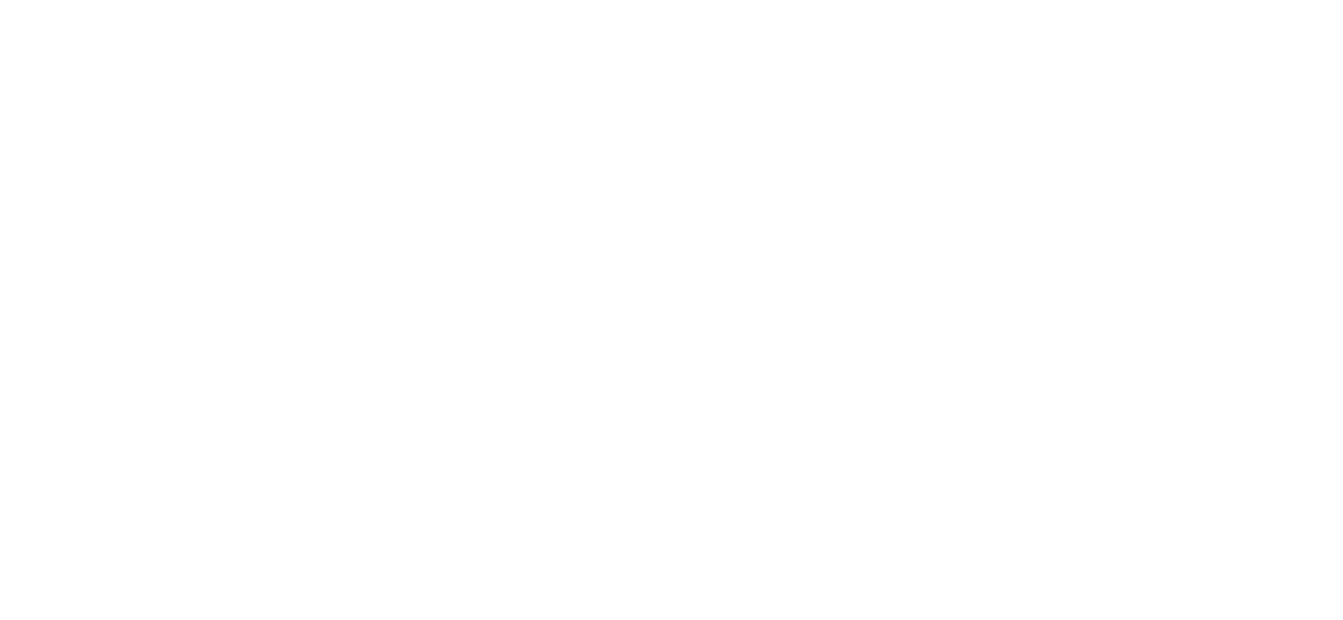 scroll, scrollTop: 0, scrollLeft: 0, axis: both 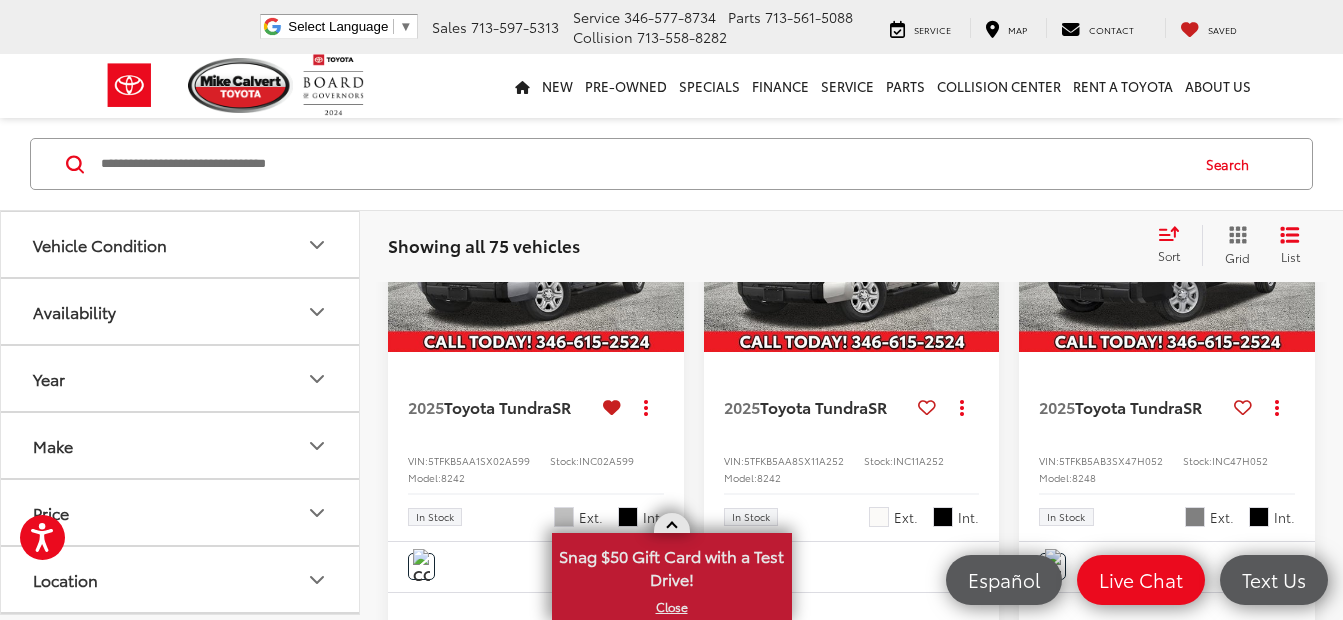 click at bounding box center [671, 527] 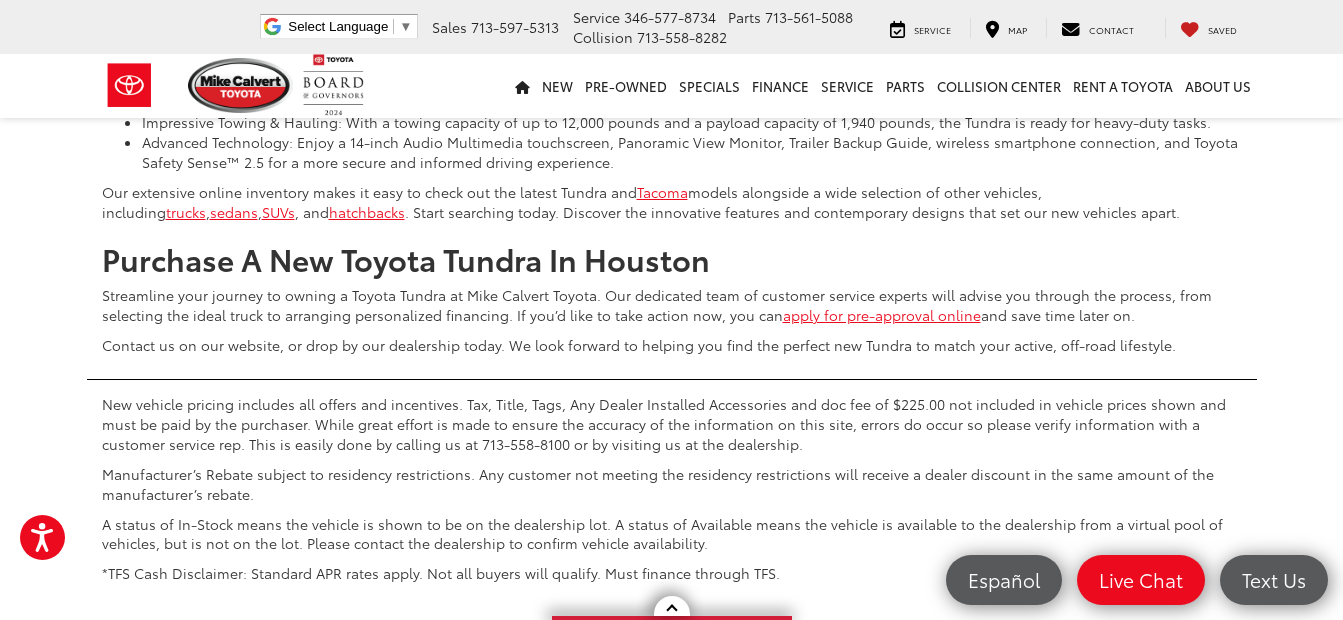scroll, scrollTop: 5200, scrollLeft: 0, axis: vertical 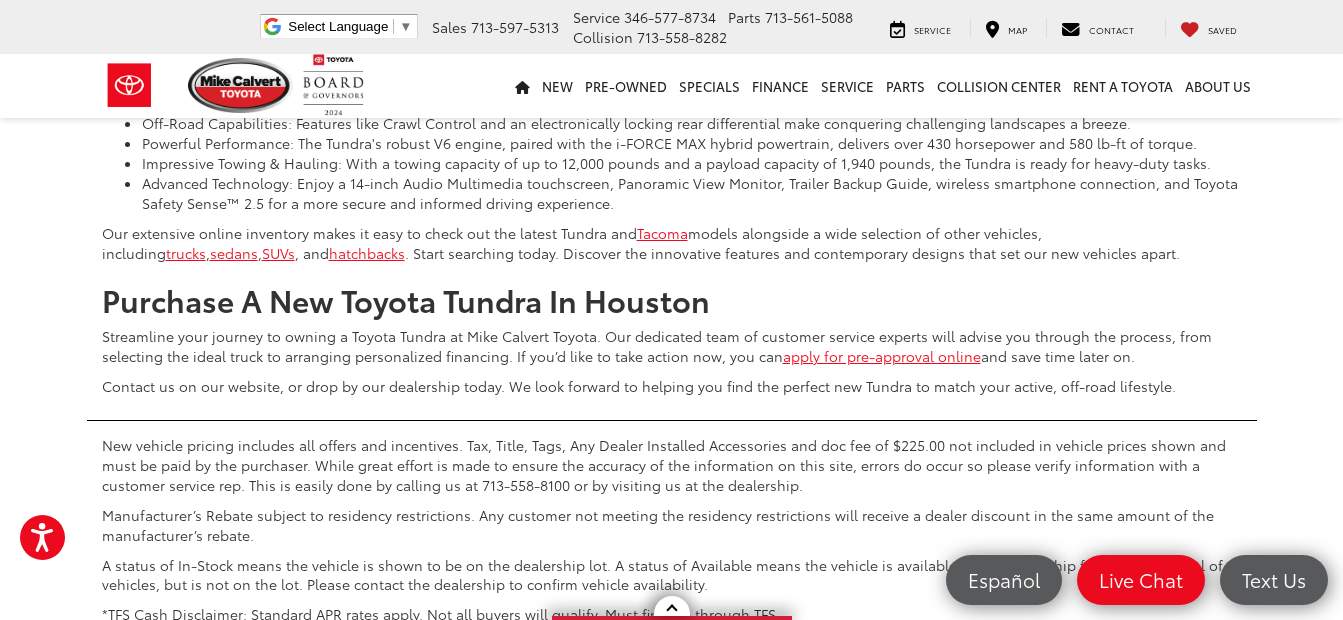 click 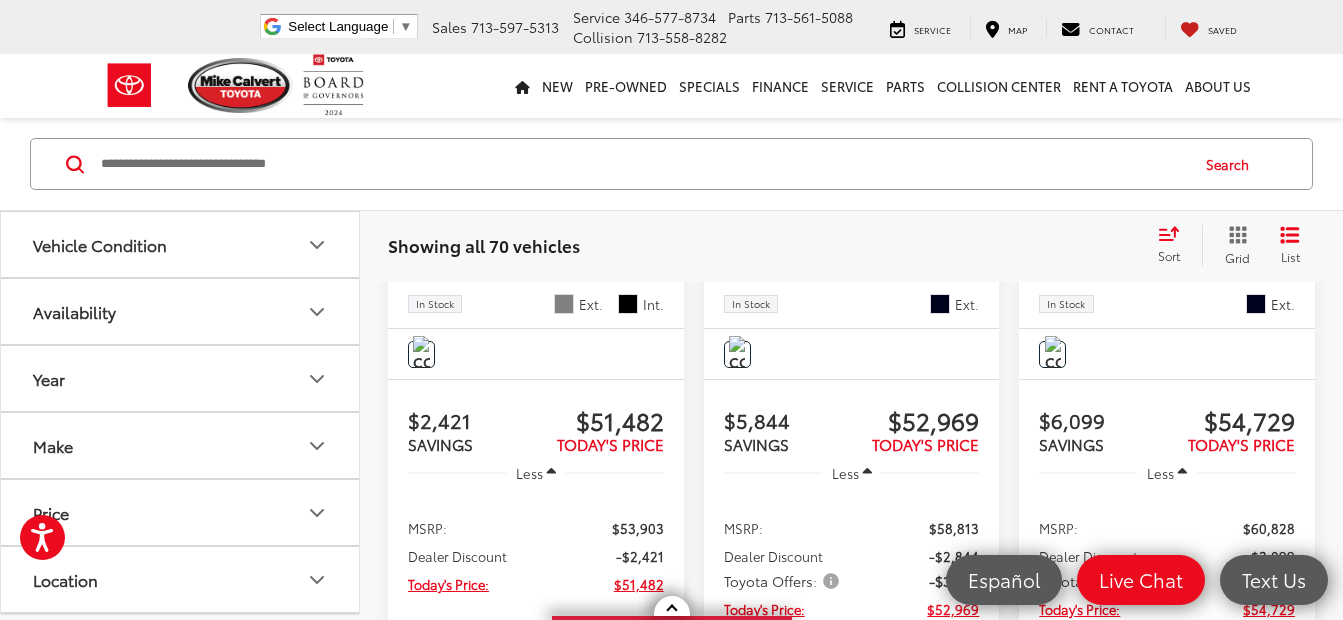 scroll, scrollTop: 4045, scrollLeft: 0, axis: vertical 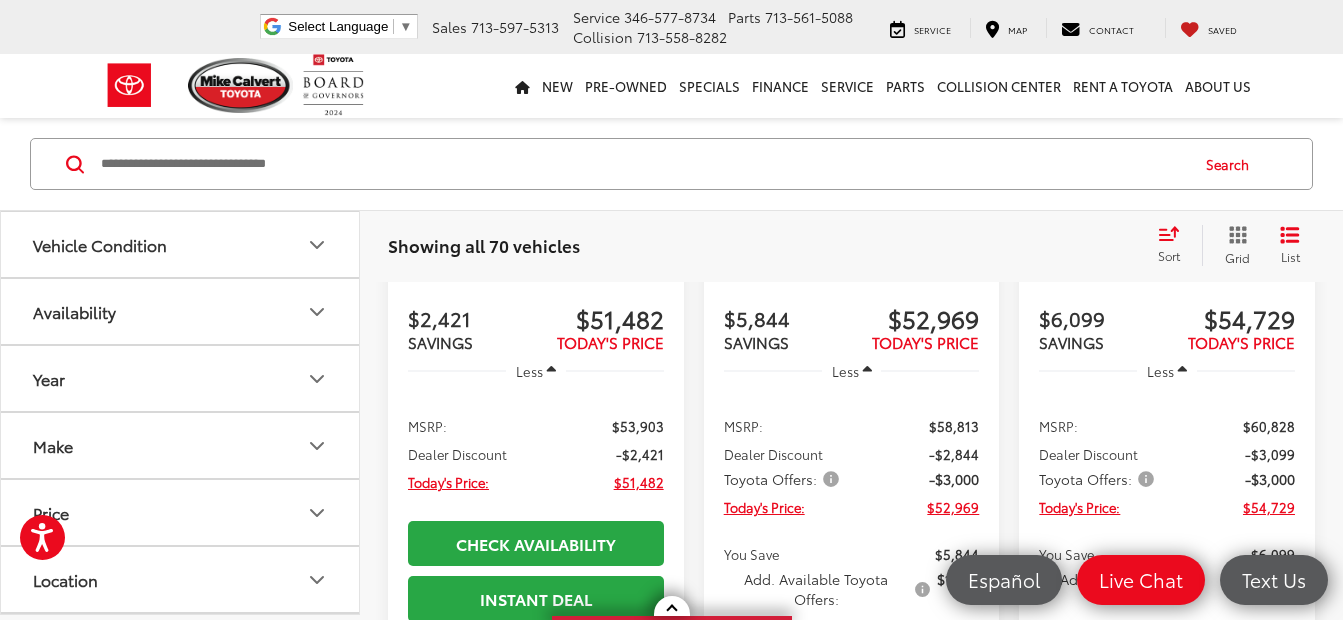 click at bounding box center [612, 93] 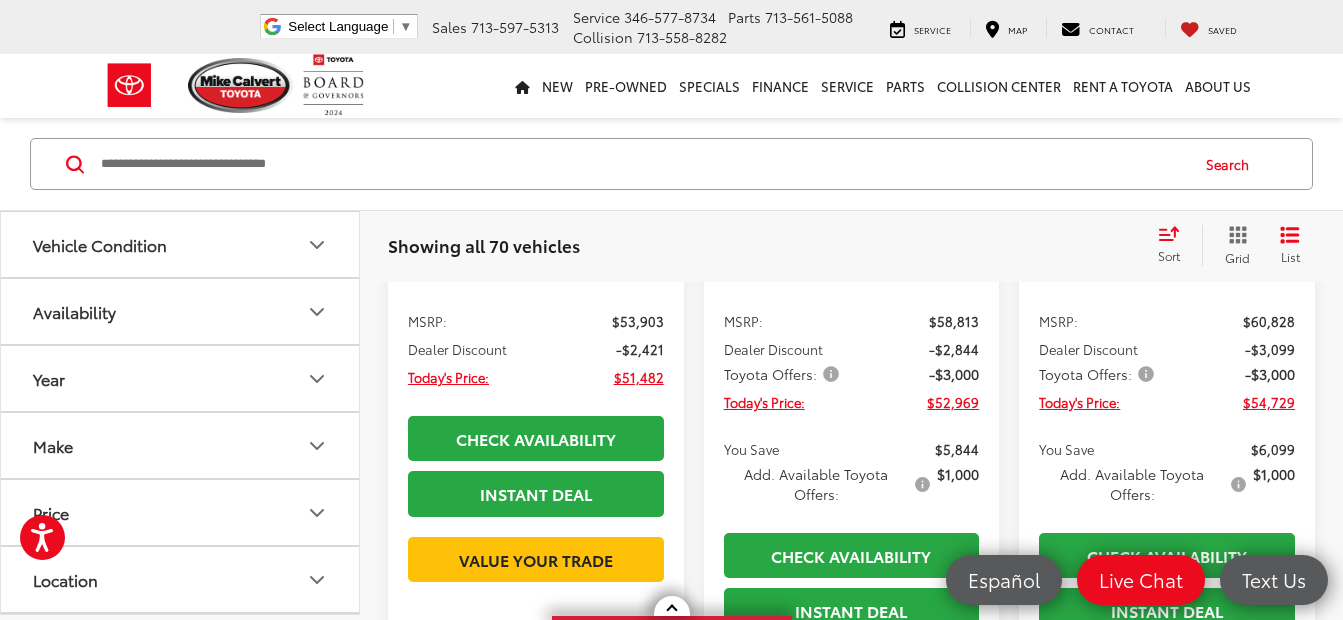 scroll, scrollTop: 4145, scrollLeft: 0, axis: vertical 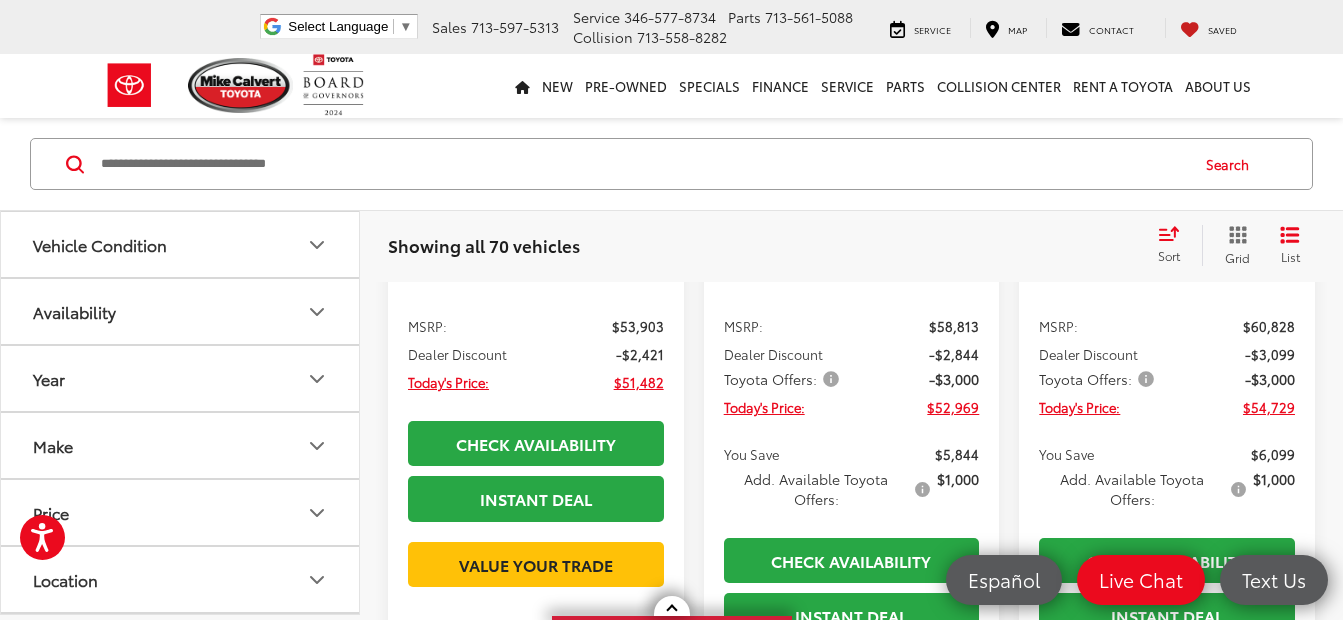 click 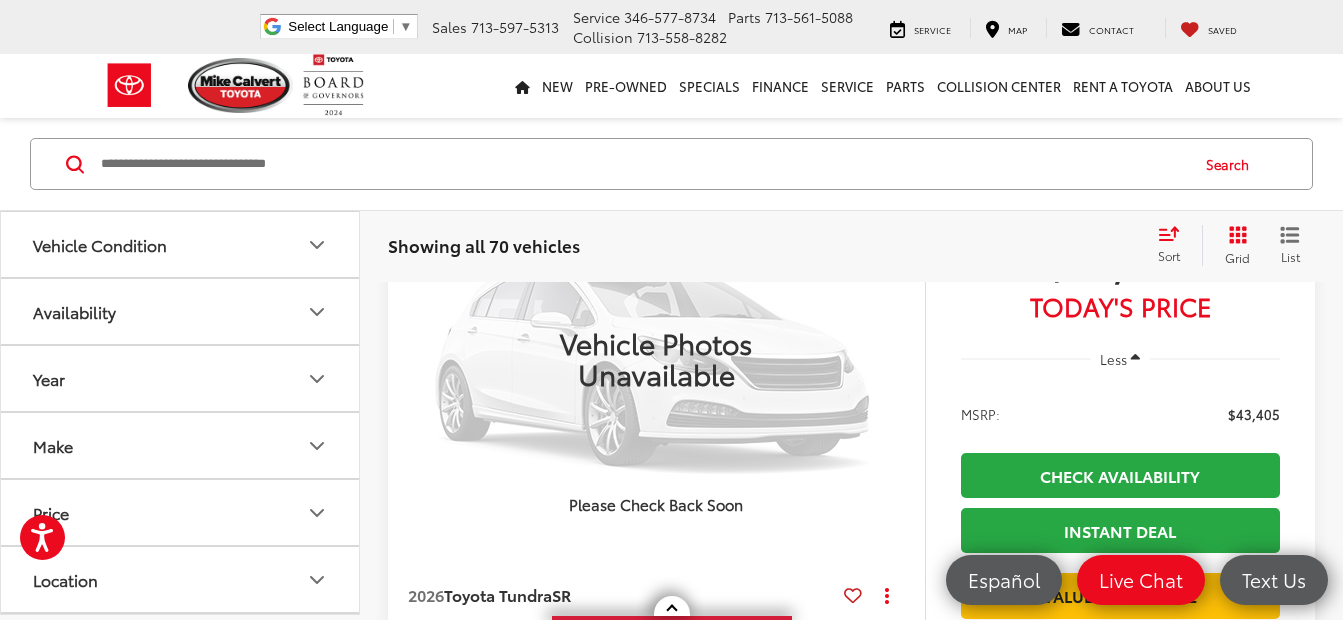 scroll, scrollTop: 25145, scrollLeft: 0, axis: vertical 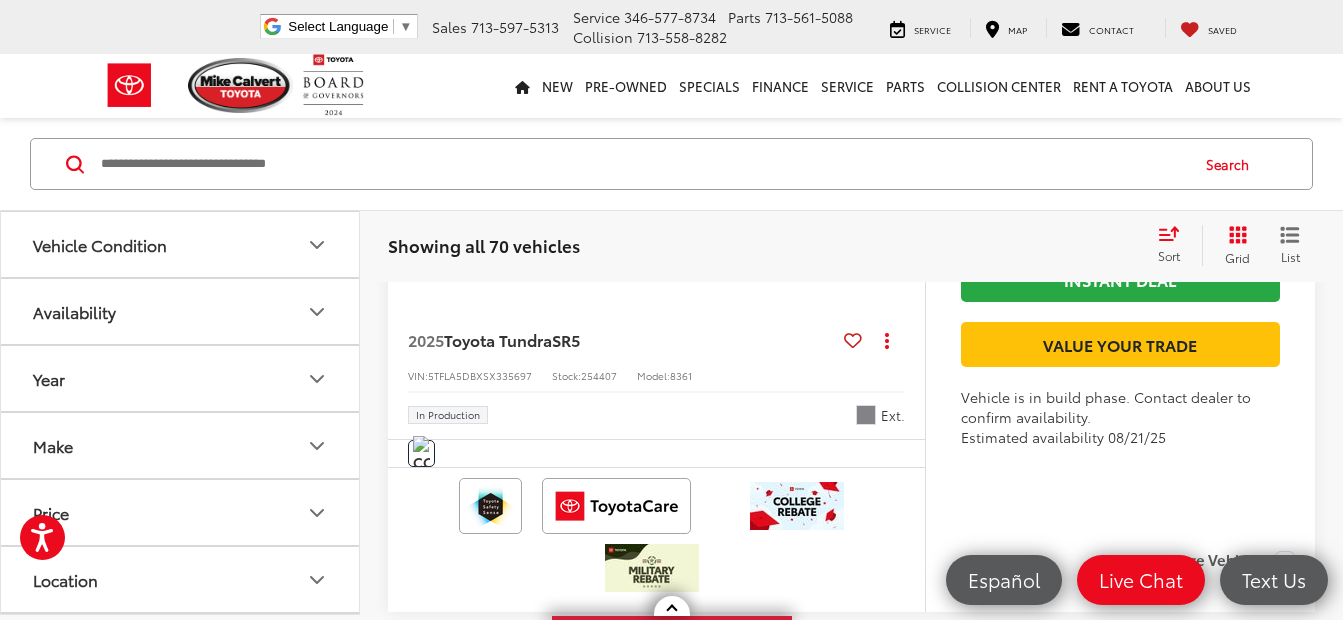 click at bounding box center [853, -429] 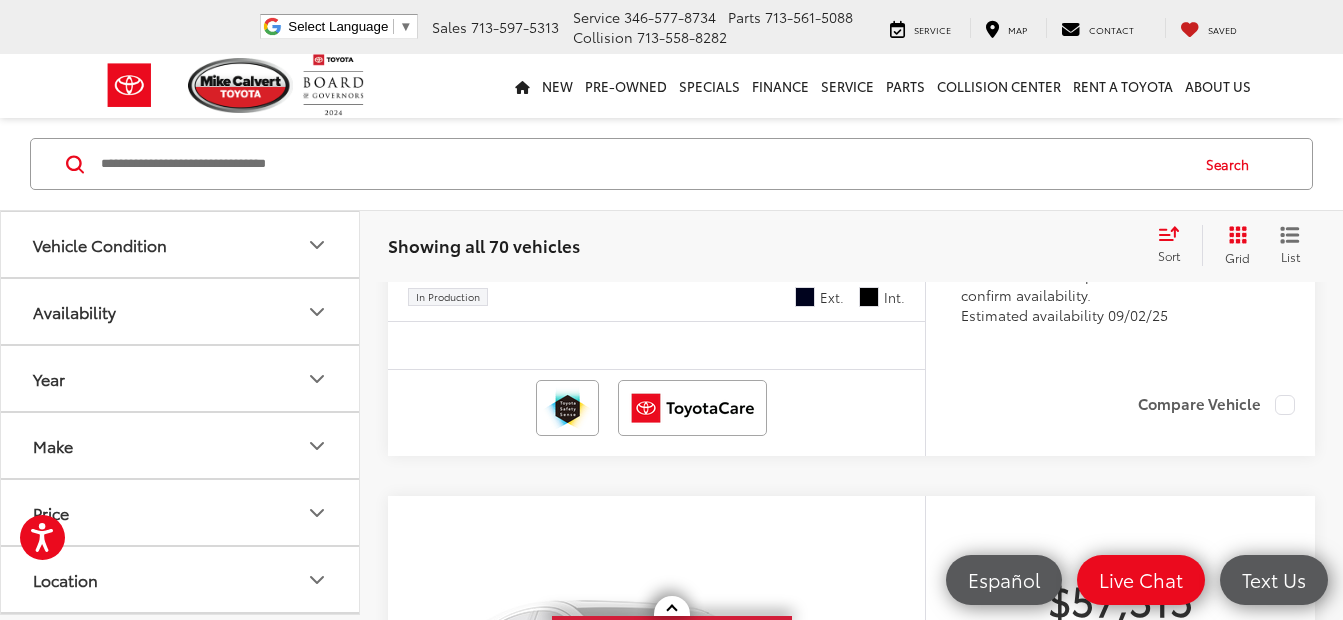 scroll, scrollTop: 31845, scrollLeft: 0, axis: vertical 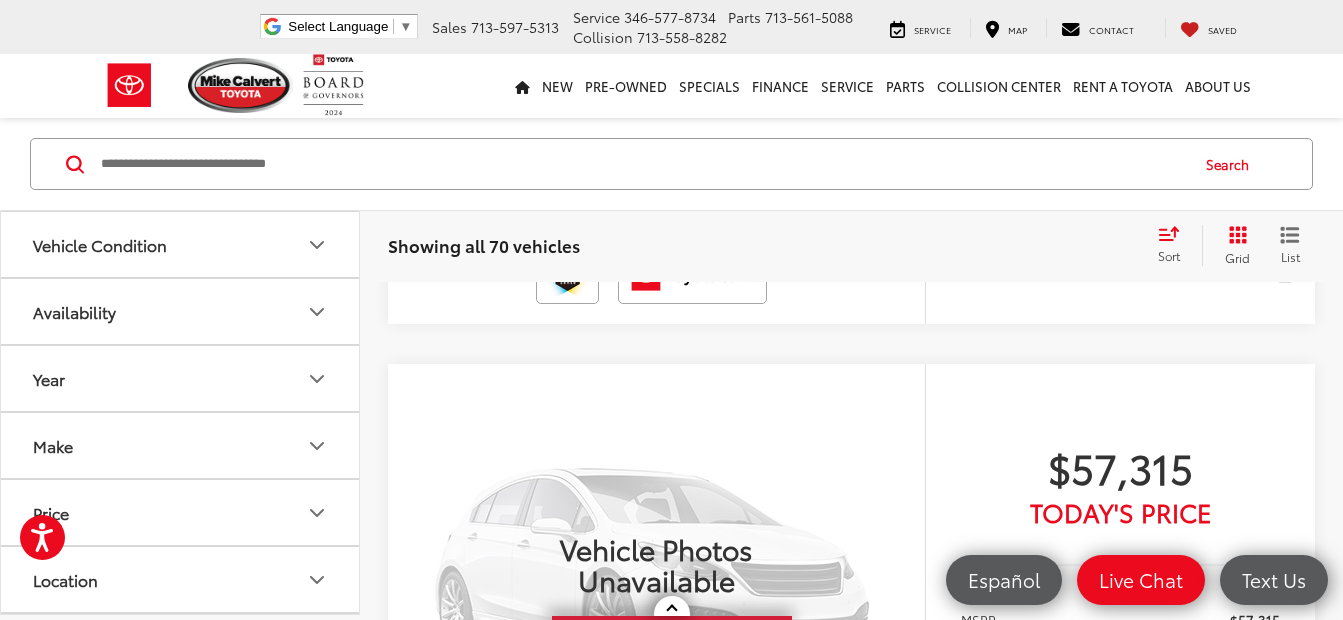 click at bounding box center (853, -660) 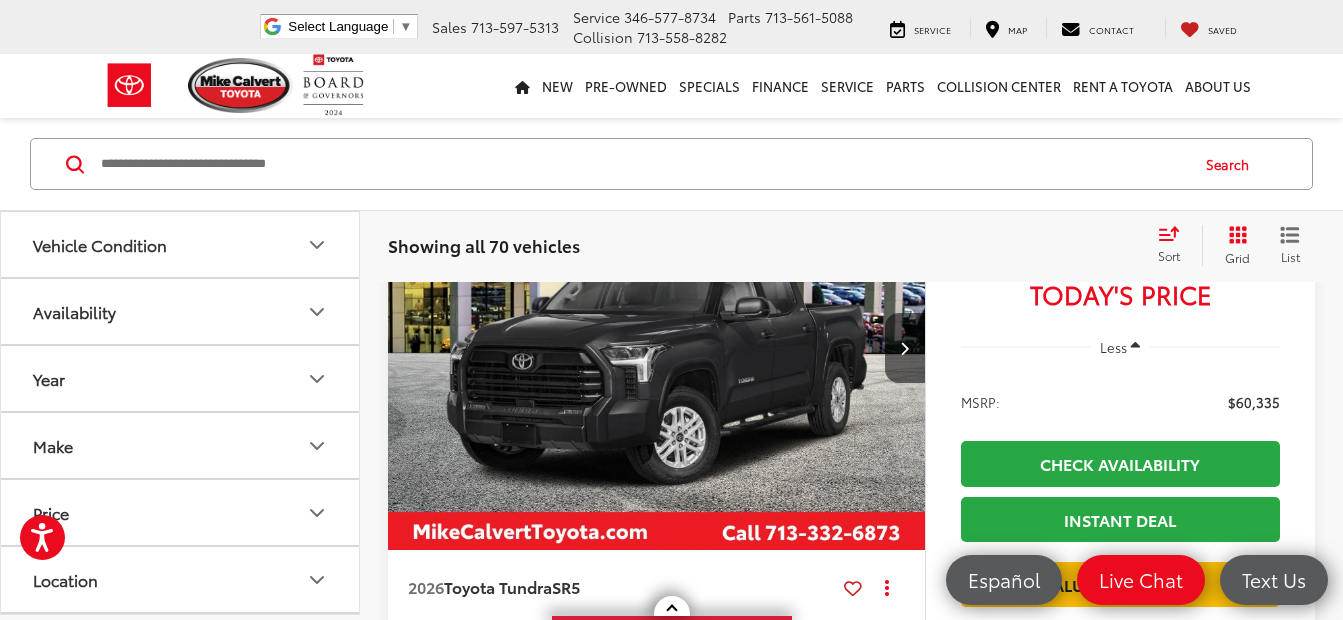 scroll, scrollTop: 34245, scrollLeft: 0, axis: vertical 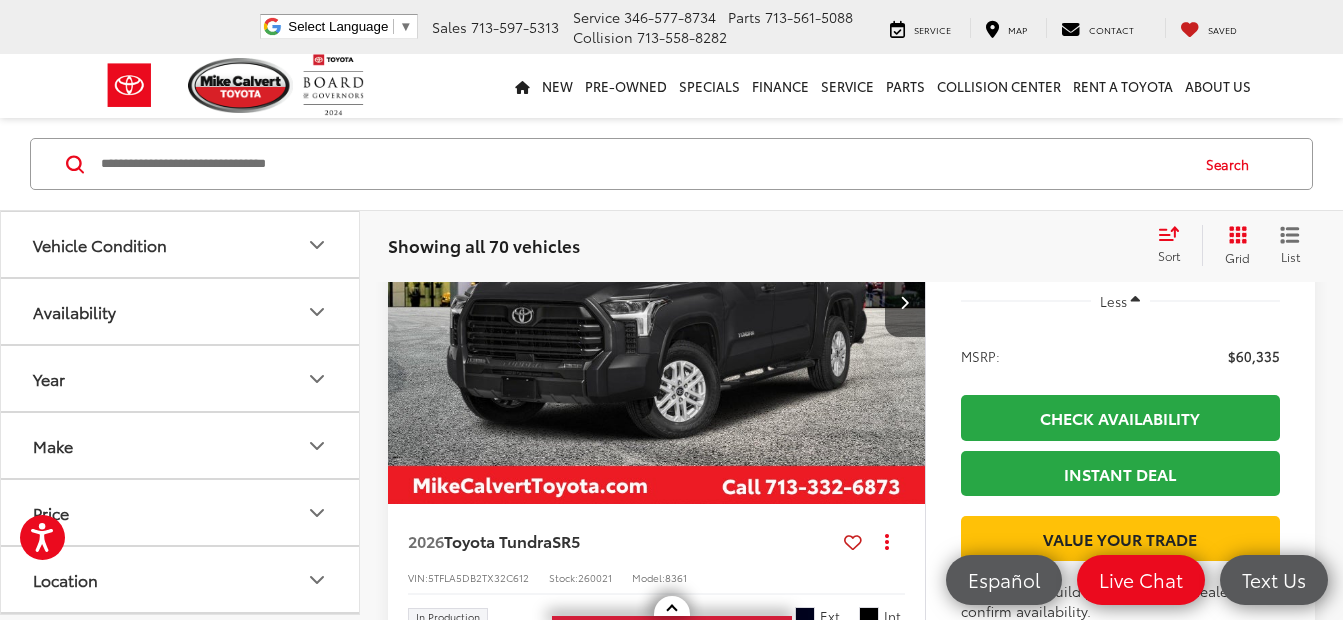 click at bounding box center (853, -886) 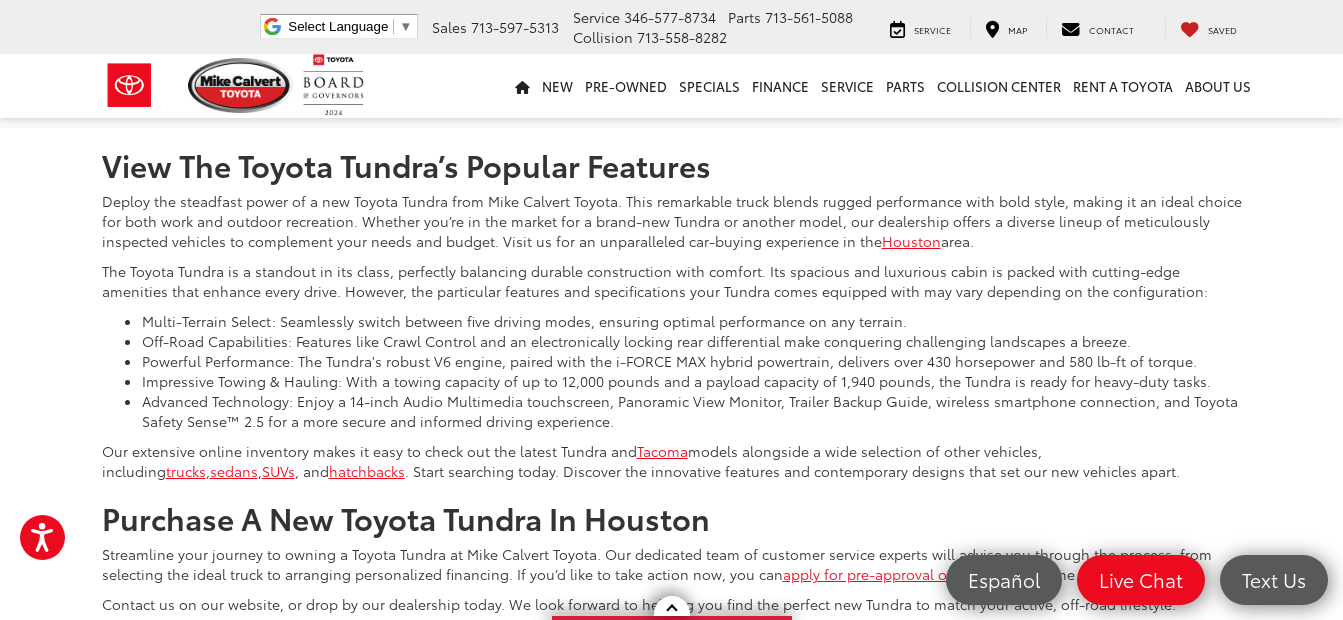 scroll, scrollTop: 35045, scrollLeft: 0, axis: vertical 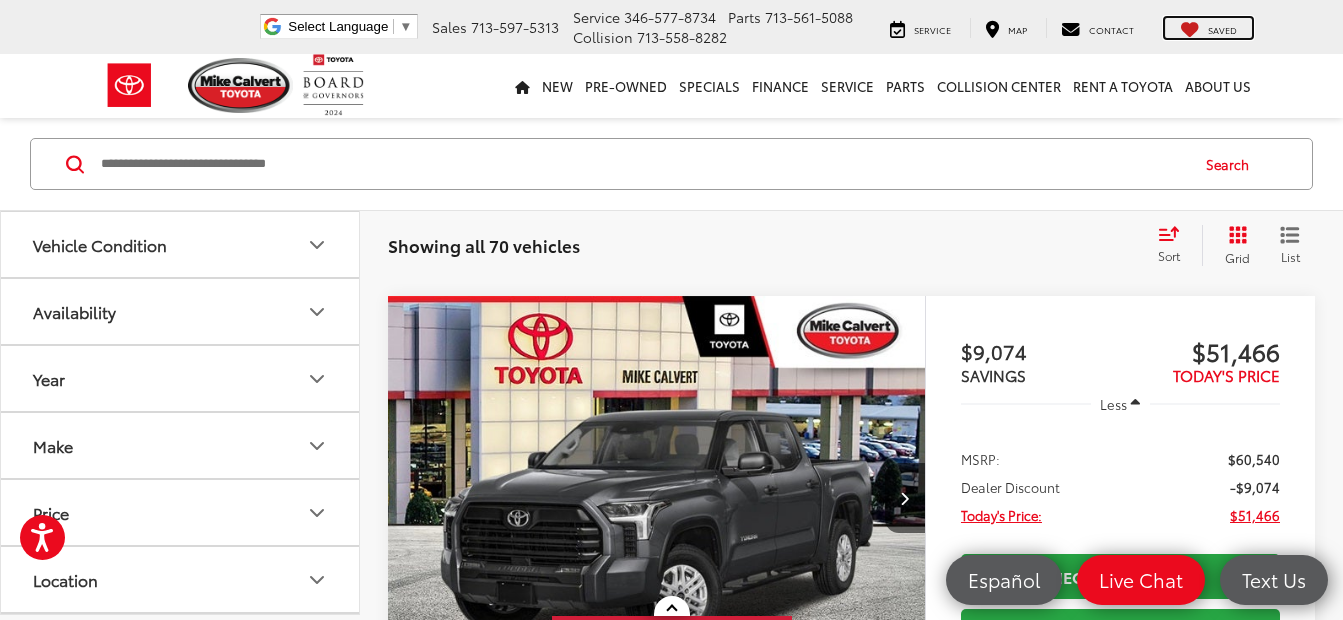 click on "Saved" at bounding box center (1222, 29) 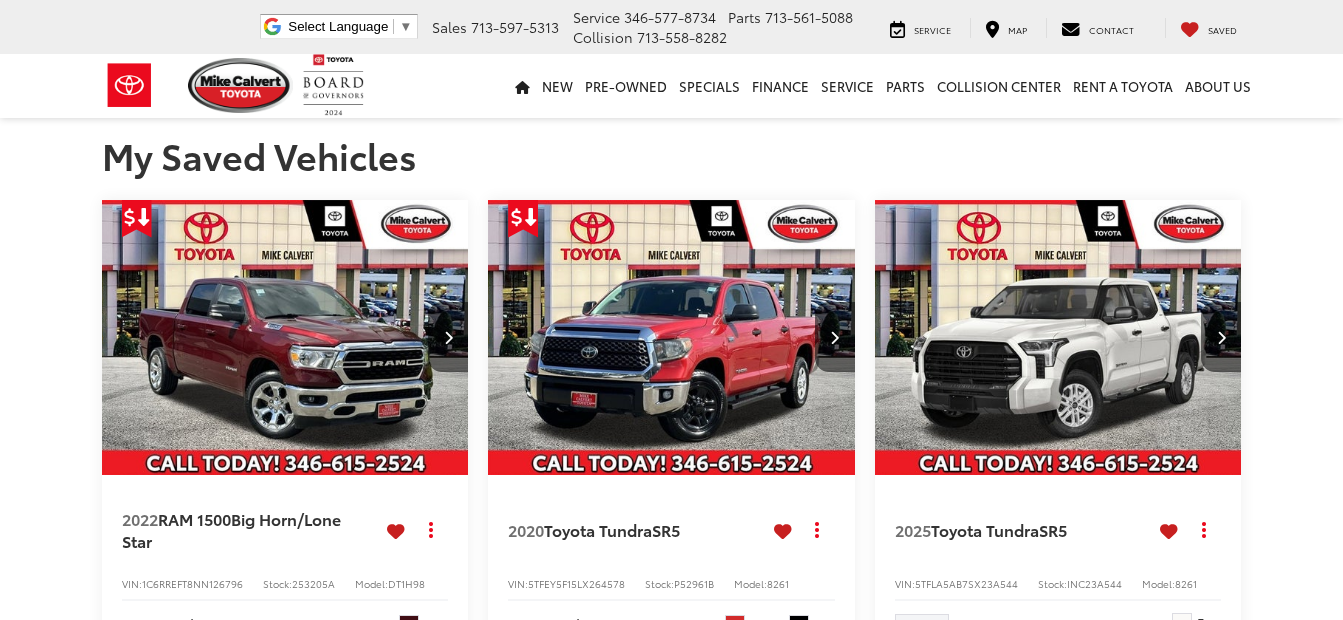 scroll, scrollTop: 0, scrollLeft: 0, axis: both 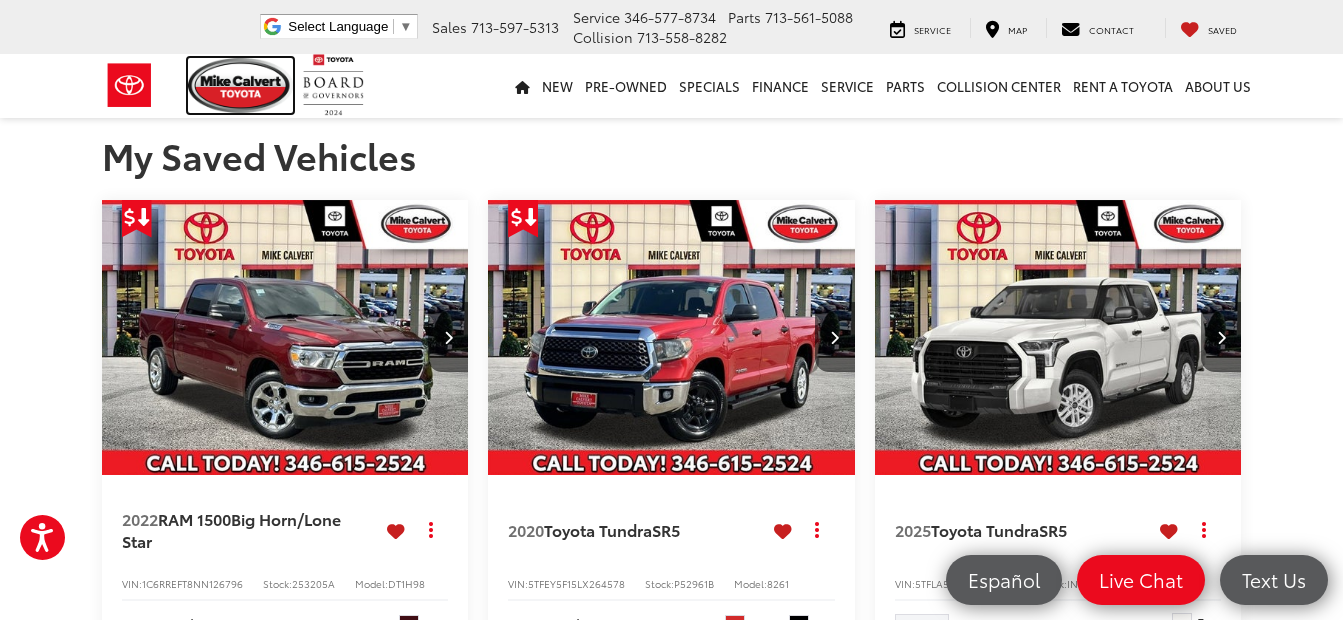 click at bounding box center [241, 85] 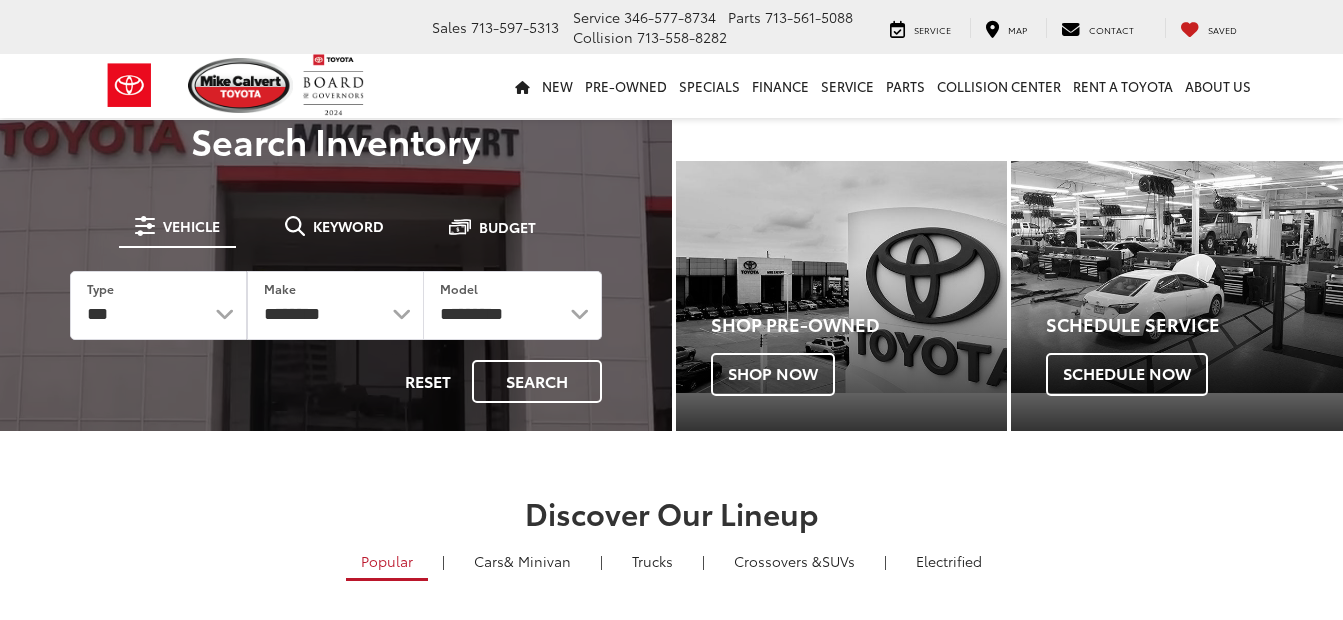 scroll, scrollTop: 0, scrollLeft: 0, axis: both 